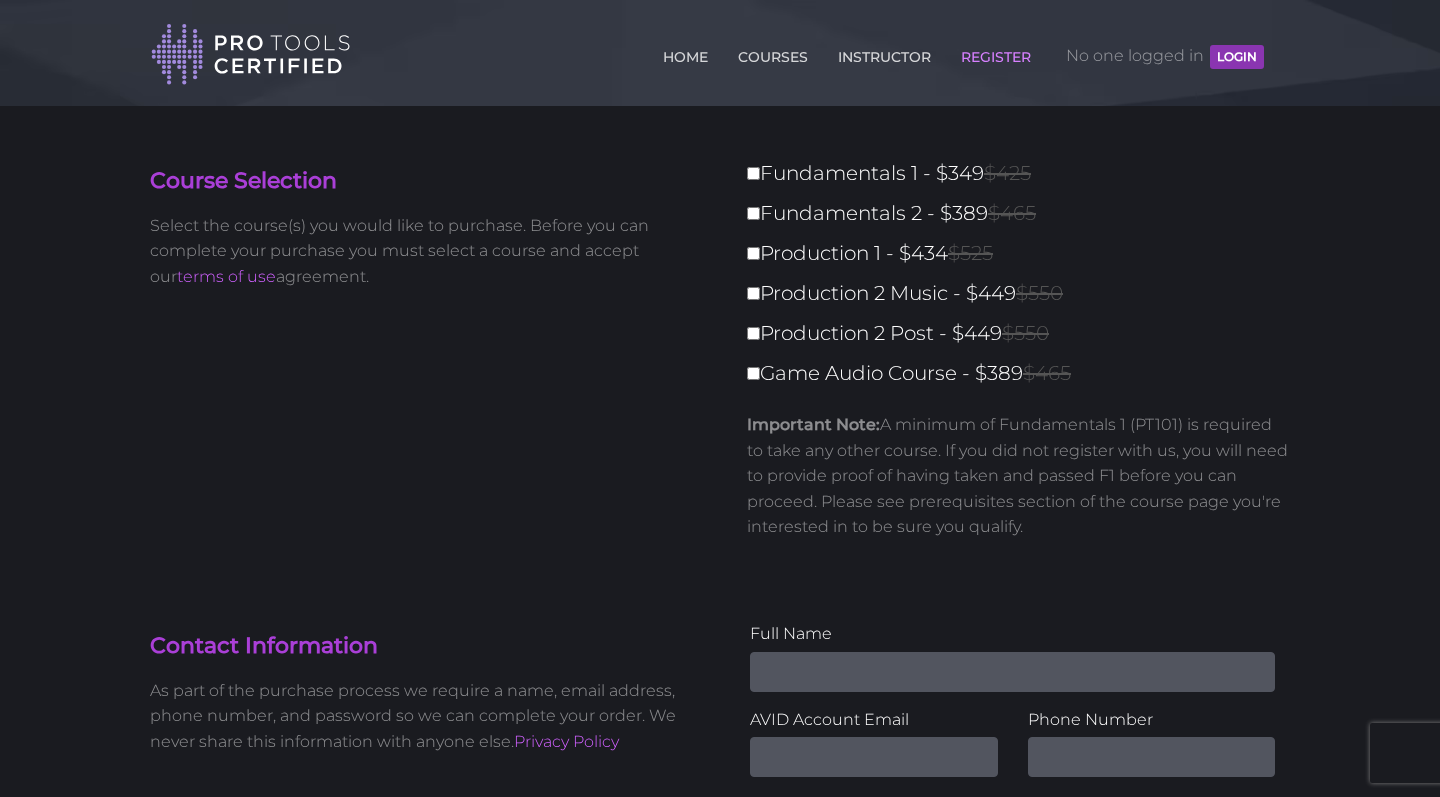 scroll, scrollTop: 0, scrollLeft: 0, axis: both 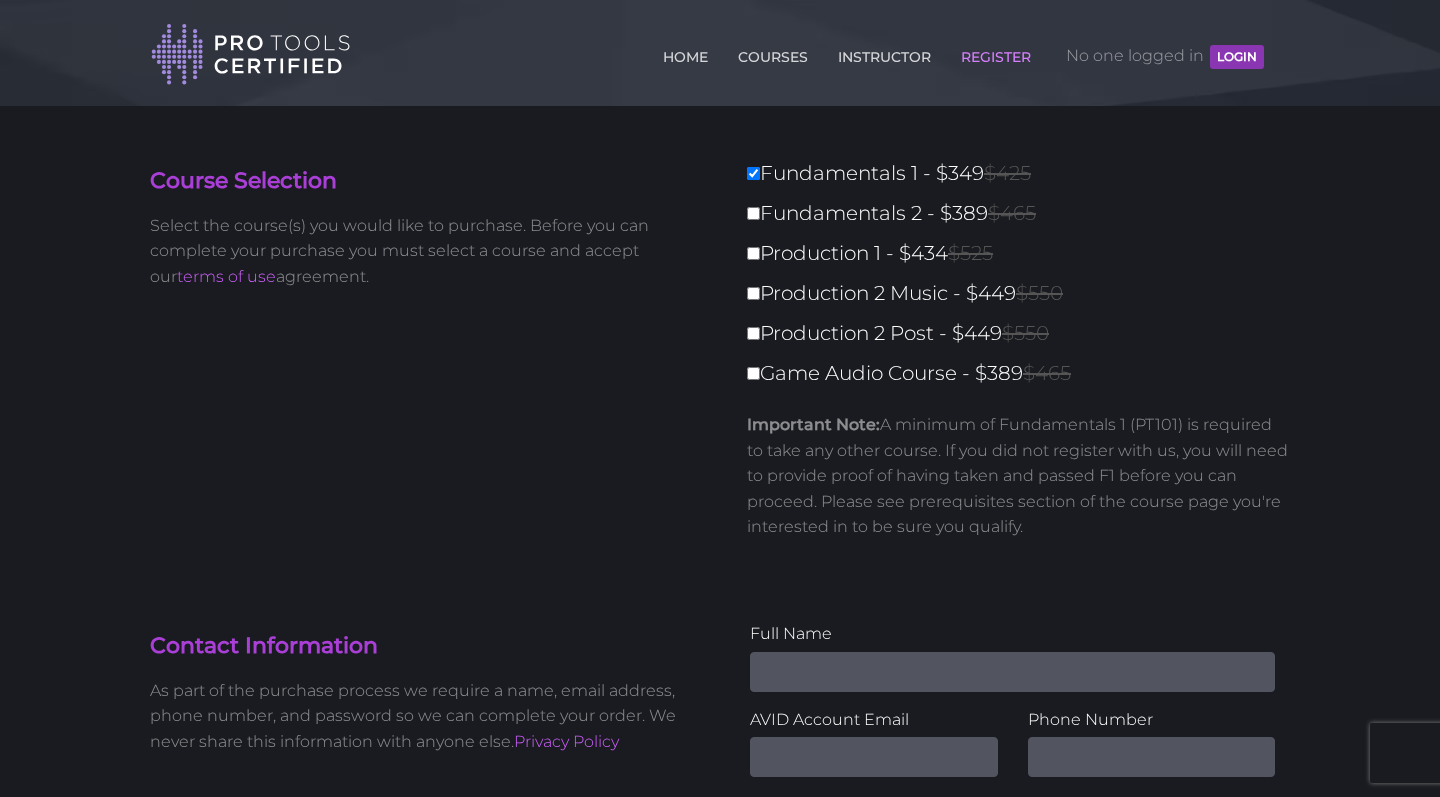 click on "Fundamentals 2 - $389
$465" at bounding box center [753, 213] 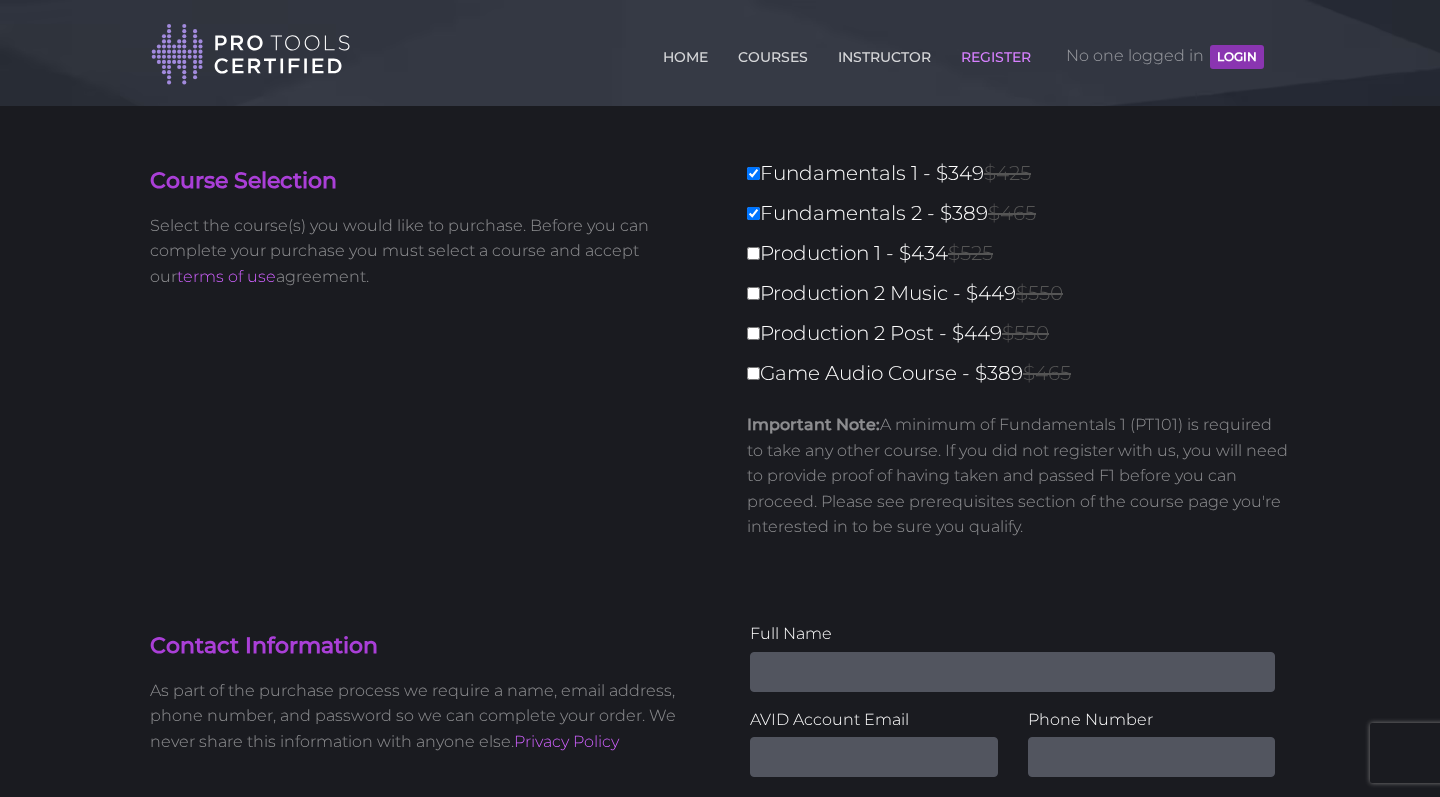scroll, scrollTop: 0, scrollLeft: 0, axis: both 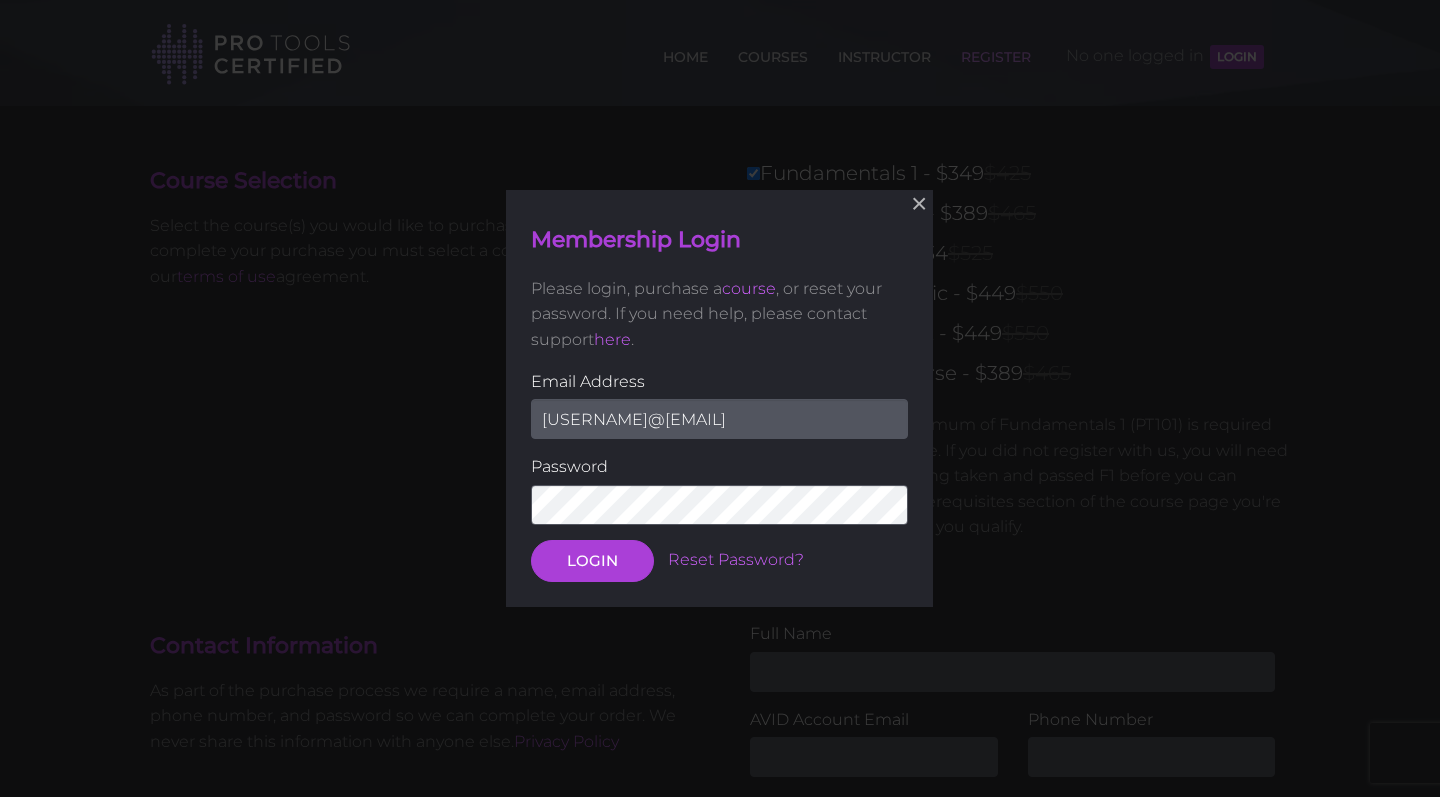 type on "cellist1994@gmail.com" 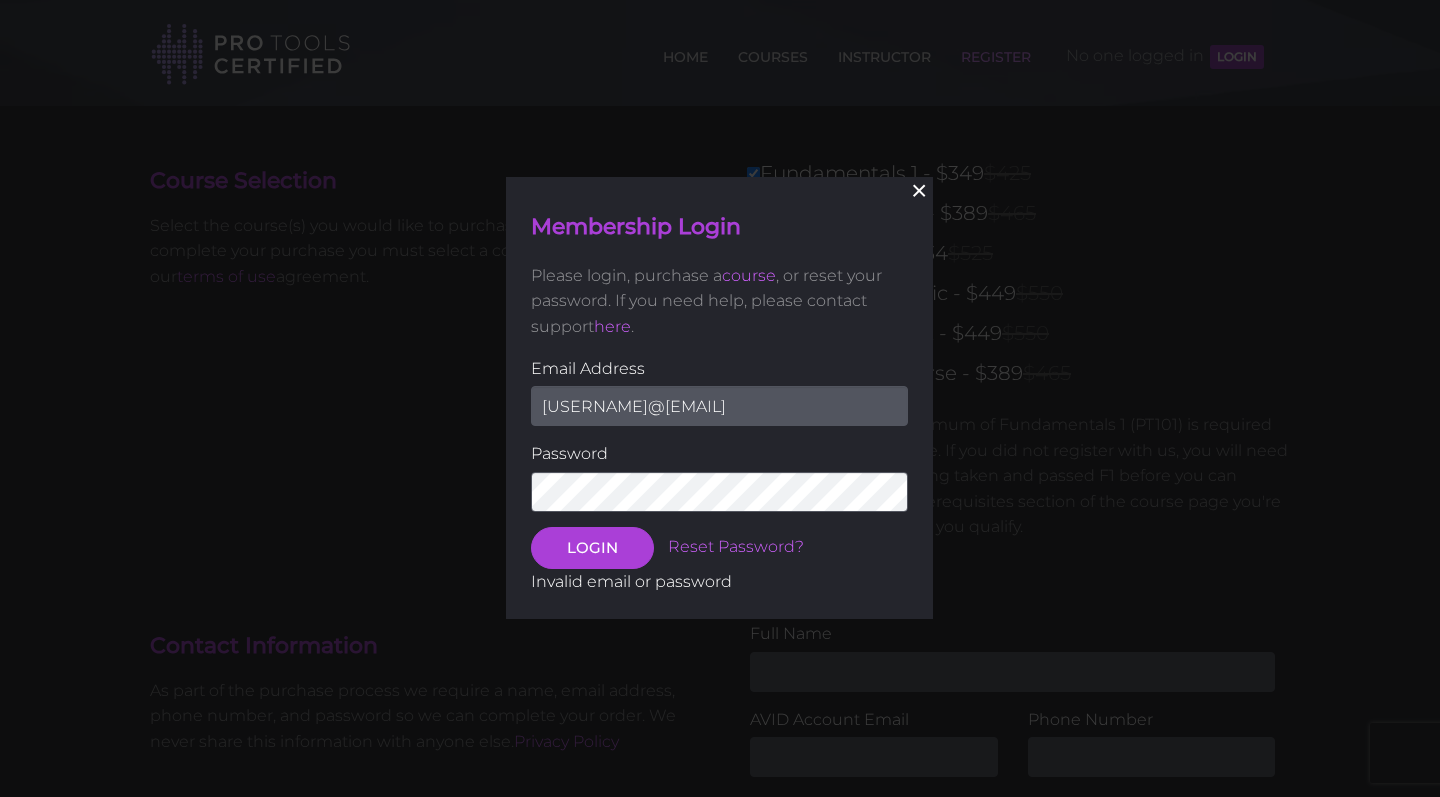 click on "×" at bounding box center (920, 191) 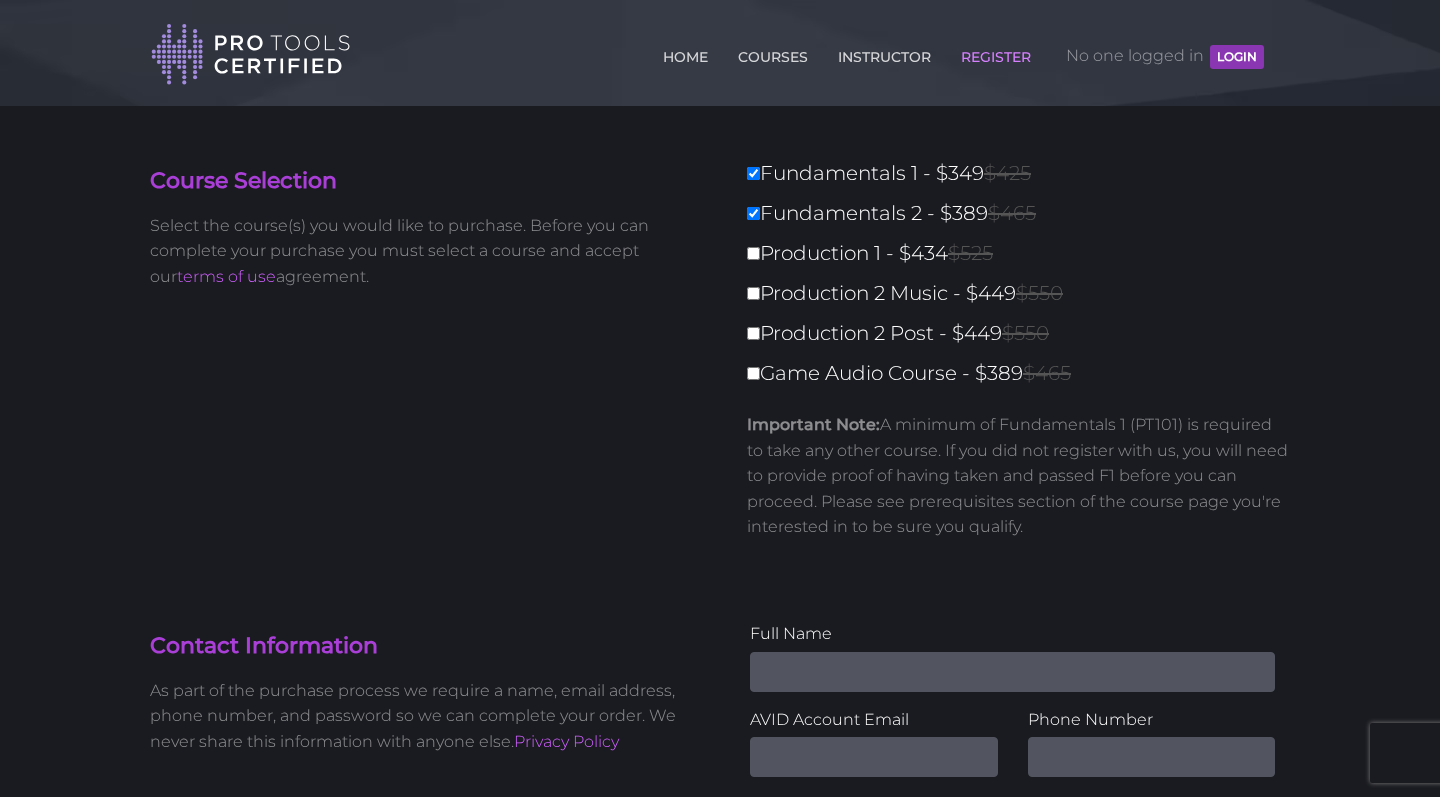 click on "Fundamentals 1 - $349
$425" at bounding box center (1024, 173) 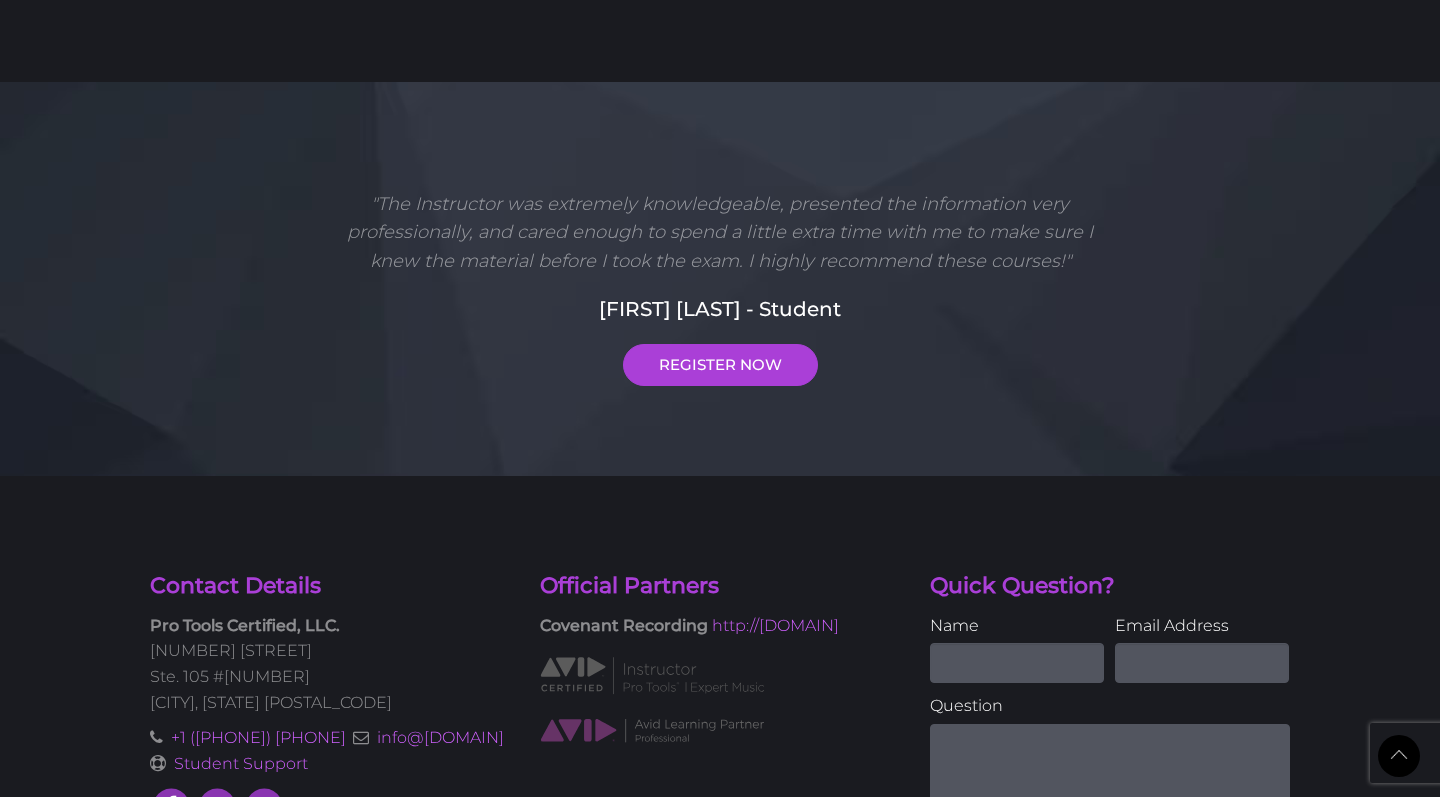 scroll, scrollTop: 1318, scrollLeft: 0, axis: vertical 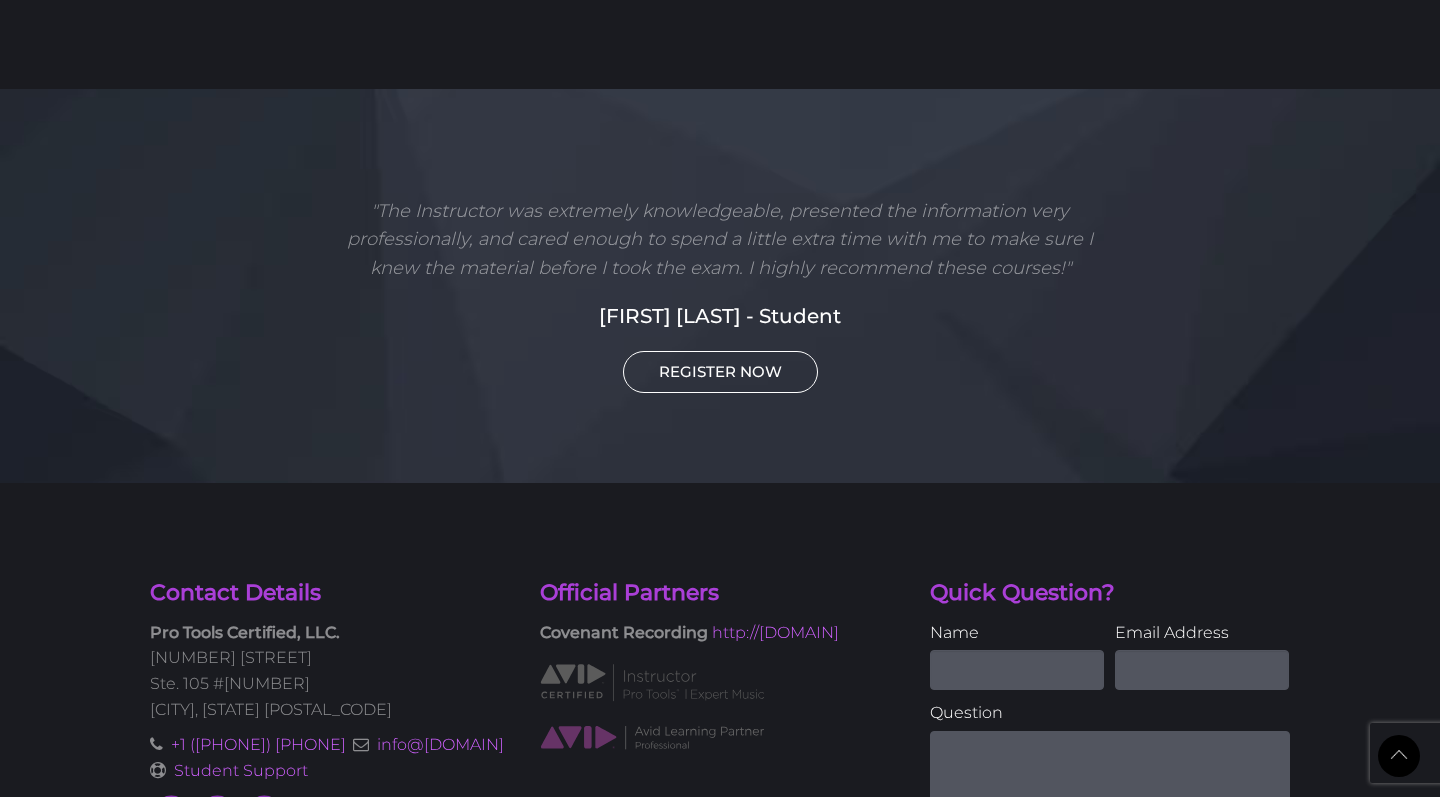 click on "REGISTER NOW" at bounding box center [720, 372] 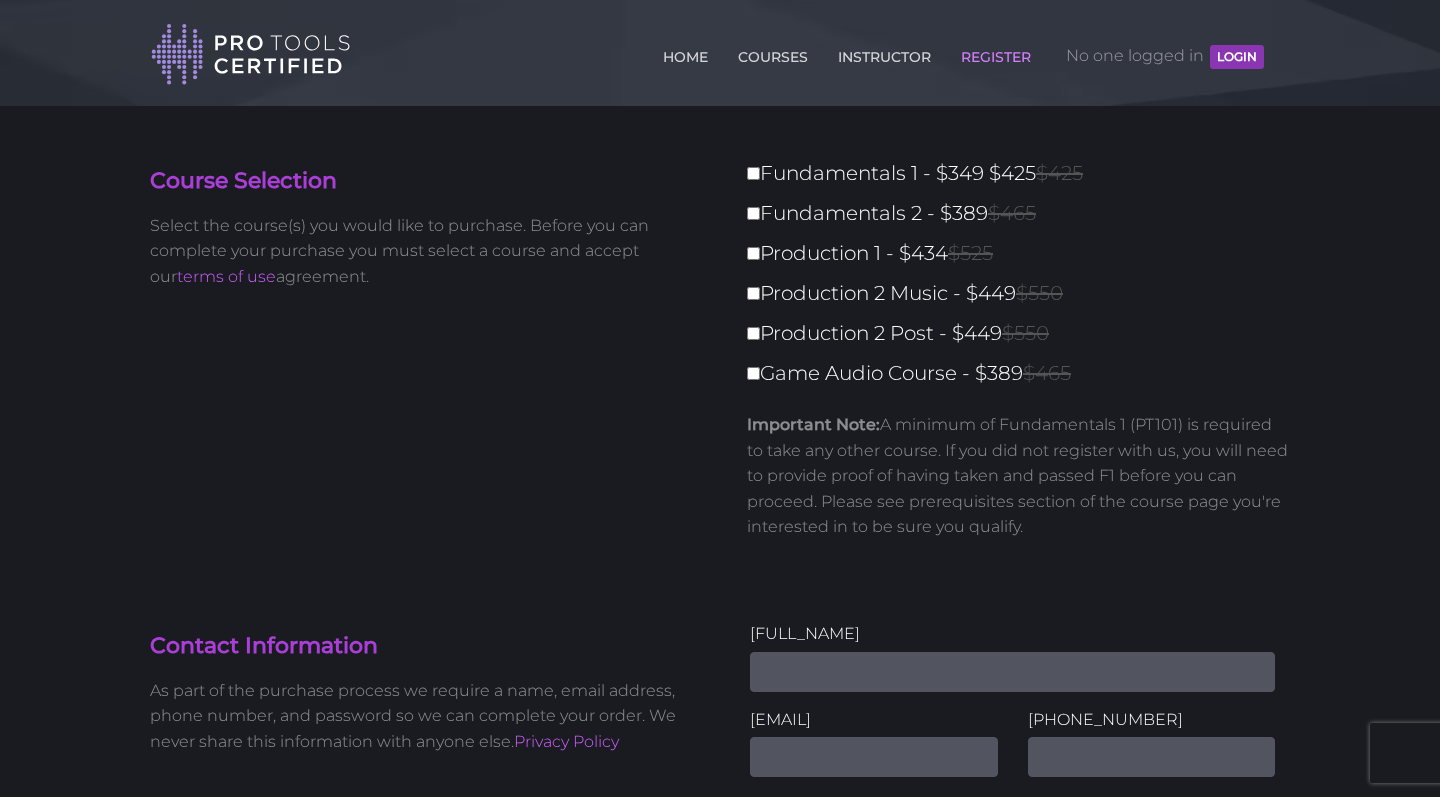 scroll, scrollTop: 0, scrollLeft: 0, axis: both 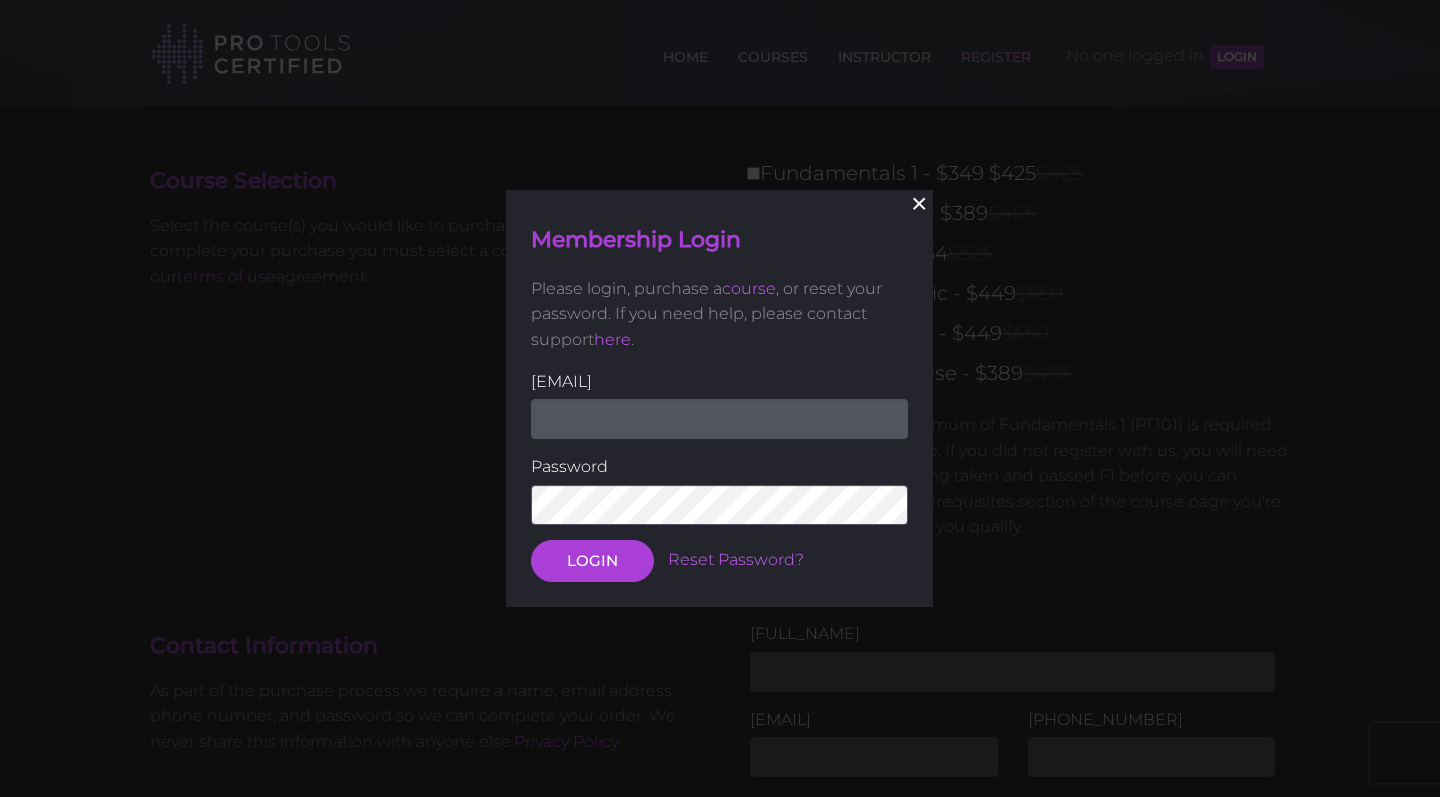 click on "×" at bounding box center [920, 204] 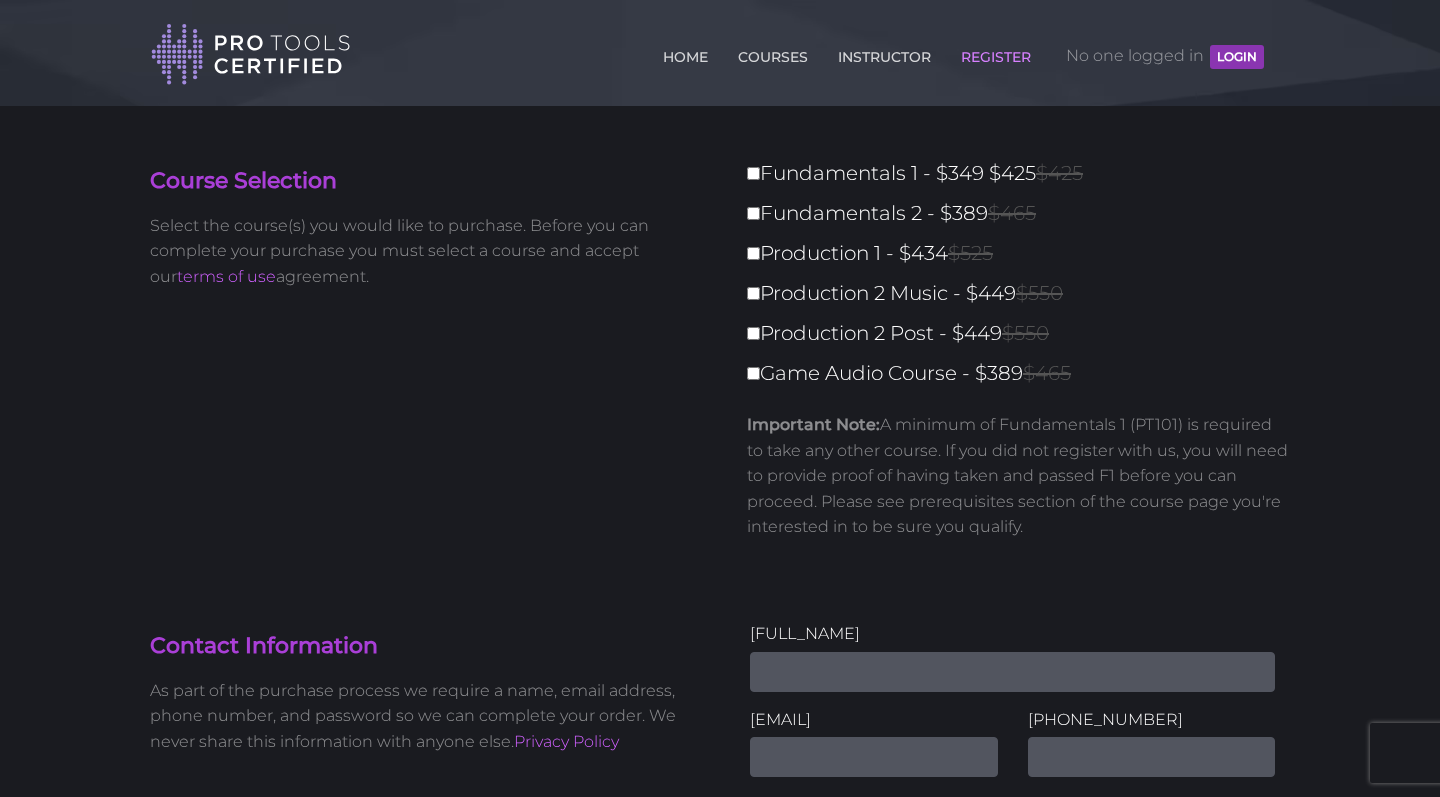 scroll, scrollTop: 0, scrollLeft: 0, axis: both 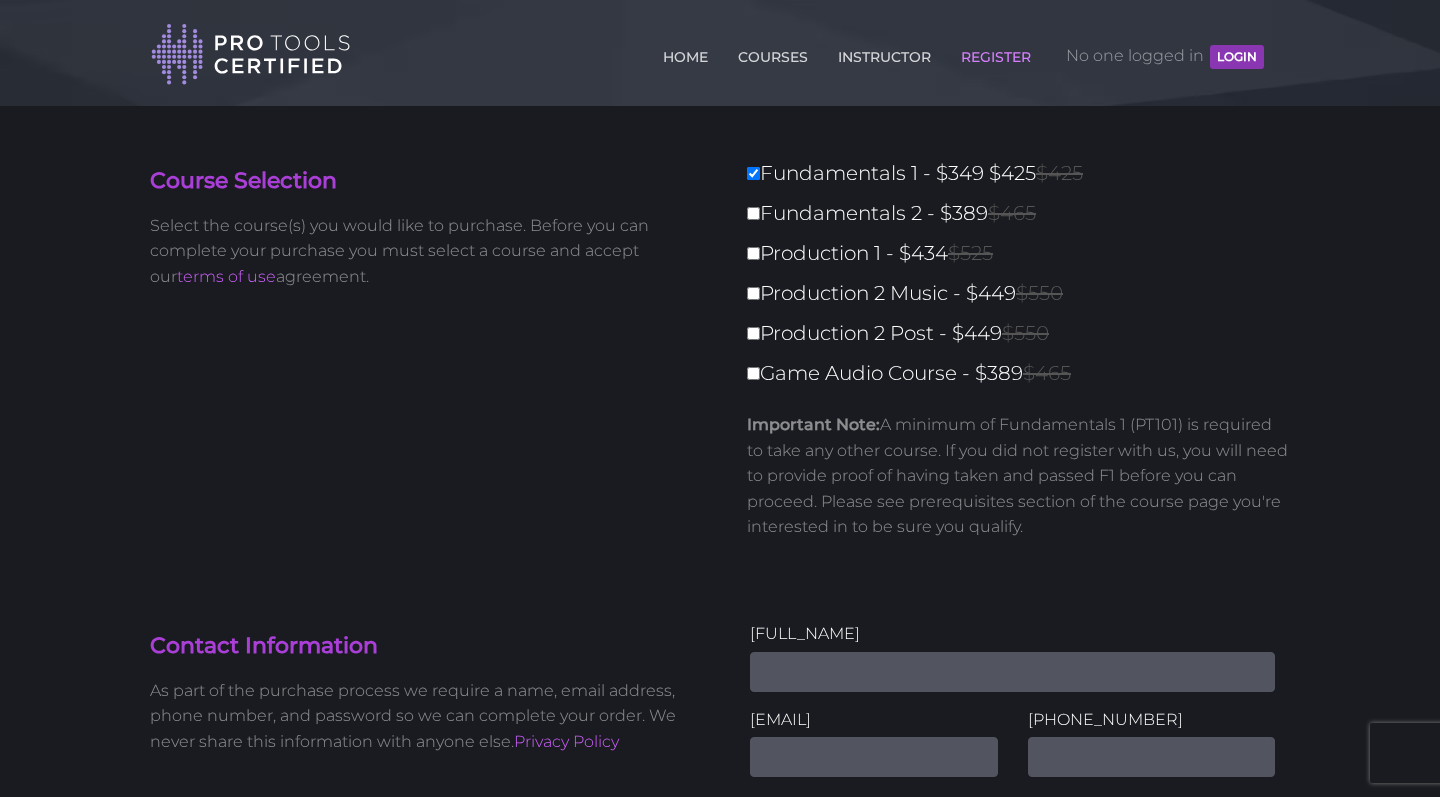 click on "Fundamentals 2 - $389
$465" at bounding box center [1024, 213] 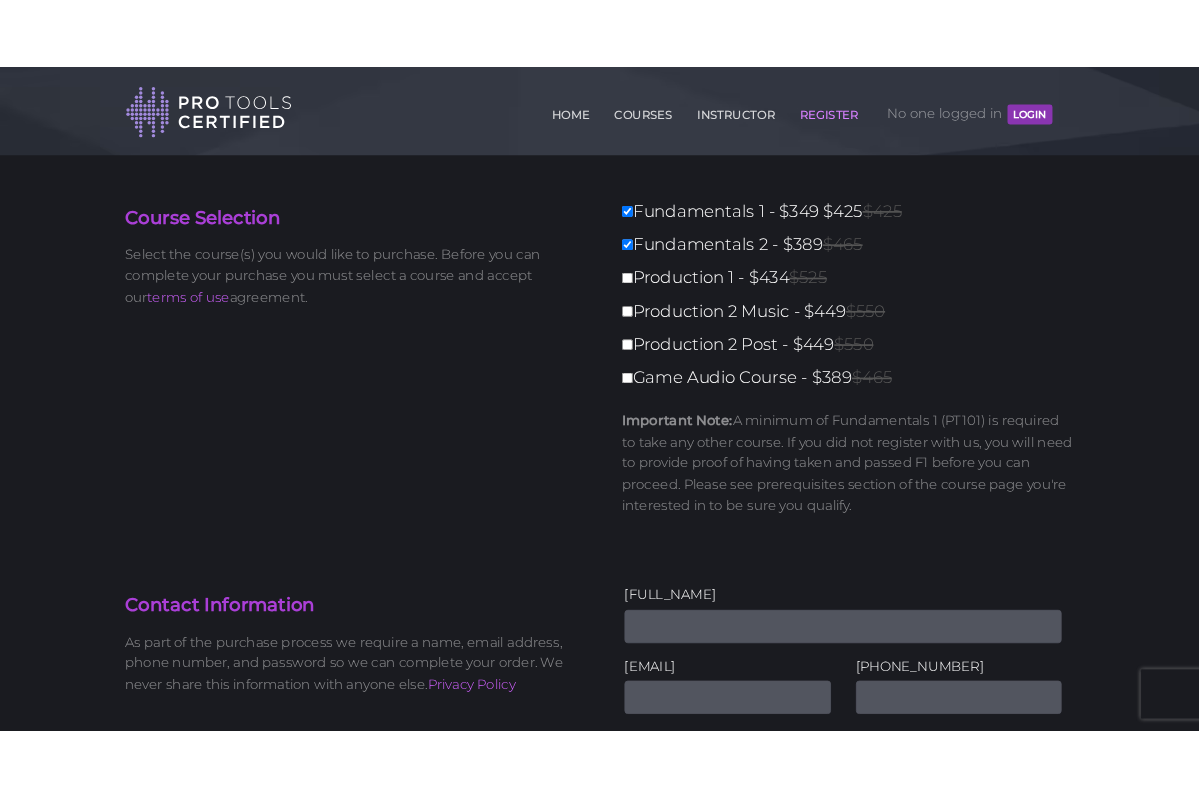 scroll, scrollTop: 0, scrollLeft: 0, axis: both 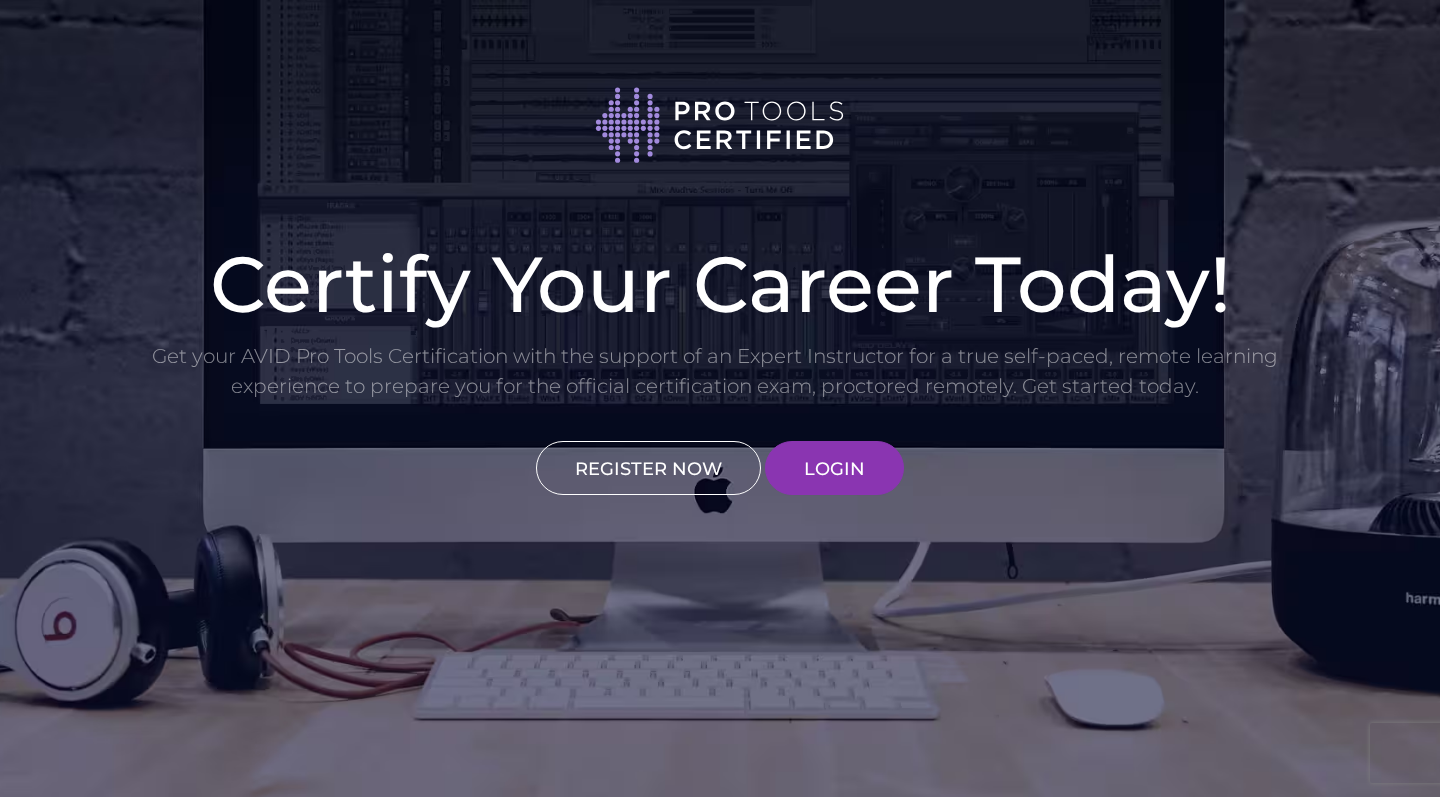 click on "REGISTER NOW" at bounding box center (648, 468) 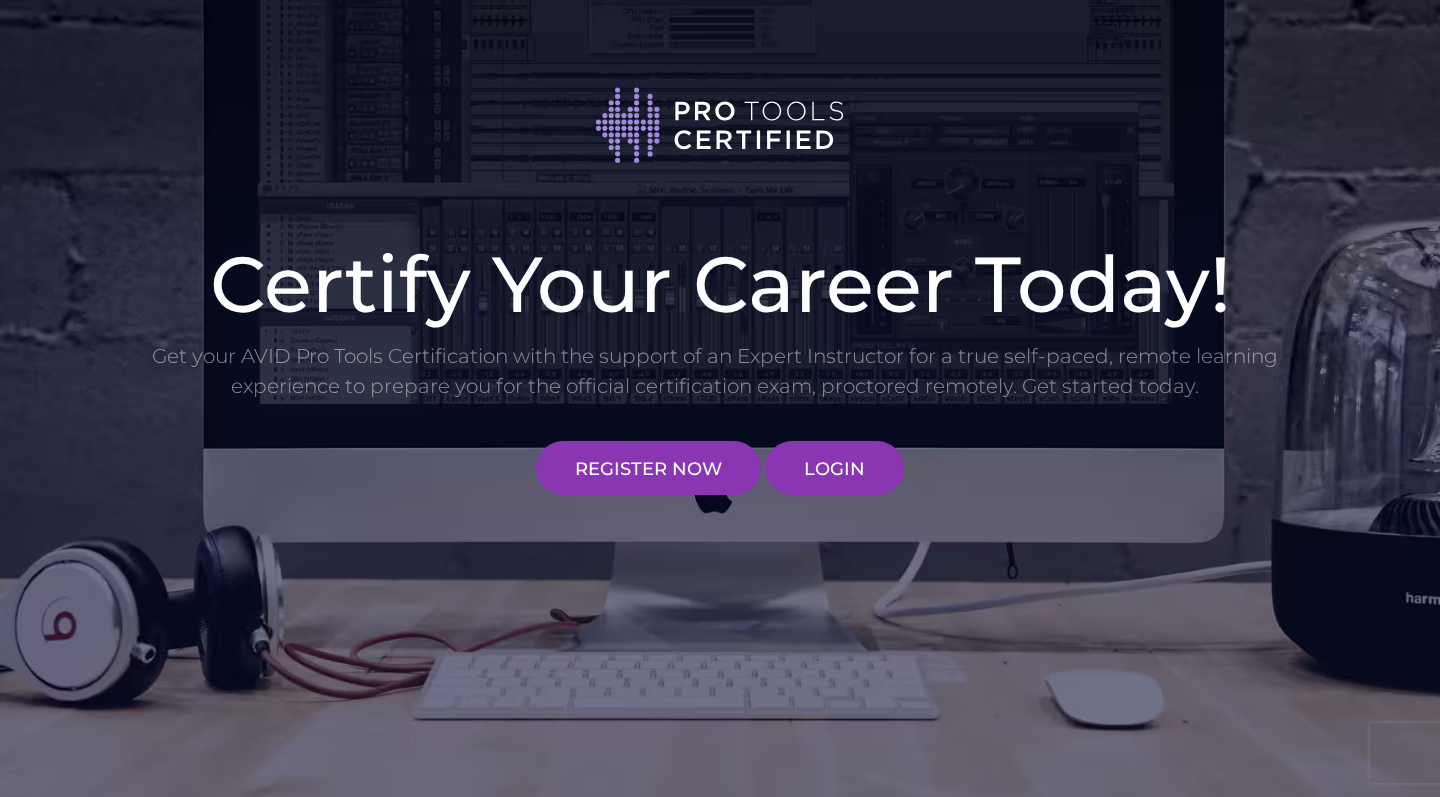 scroll, scrollTop: 0, scrollLeft: 0, axis: both 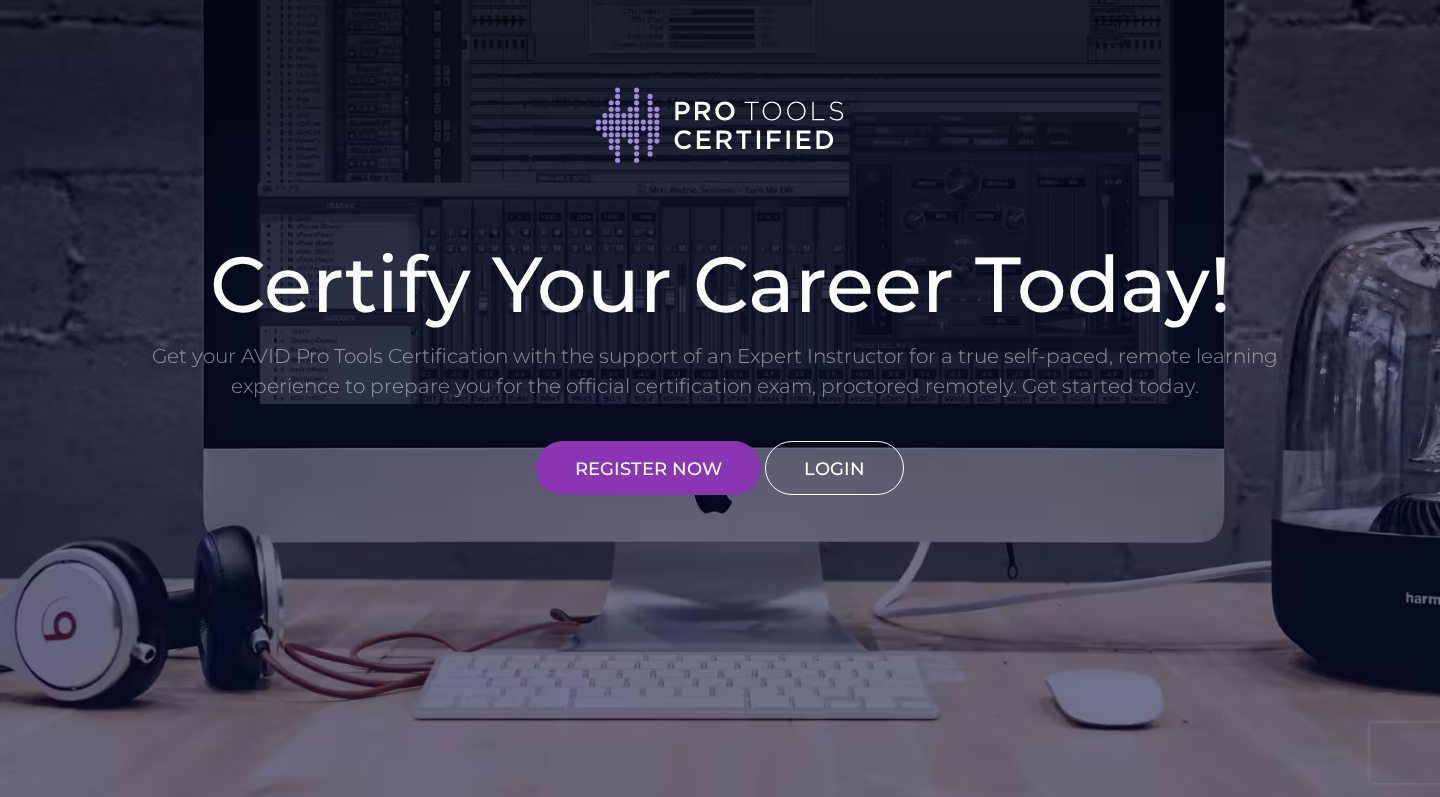 click on "LOGIN" at bounding box center (834, 468) 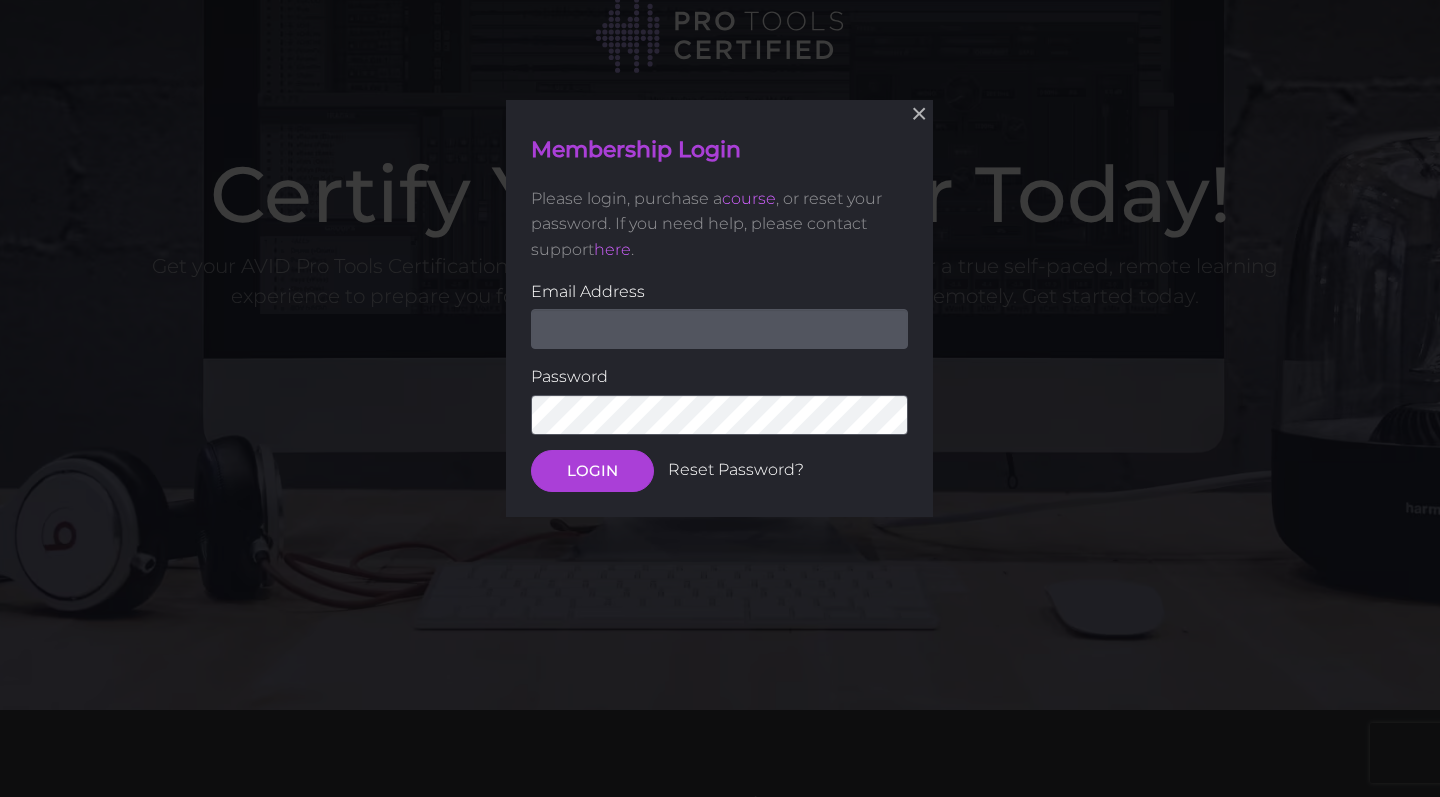 scroll, scrollTop: 83, scrollLeft: 0, axis: vertical 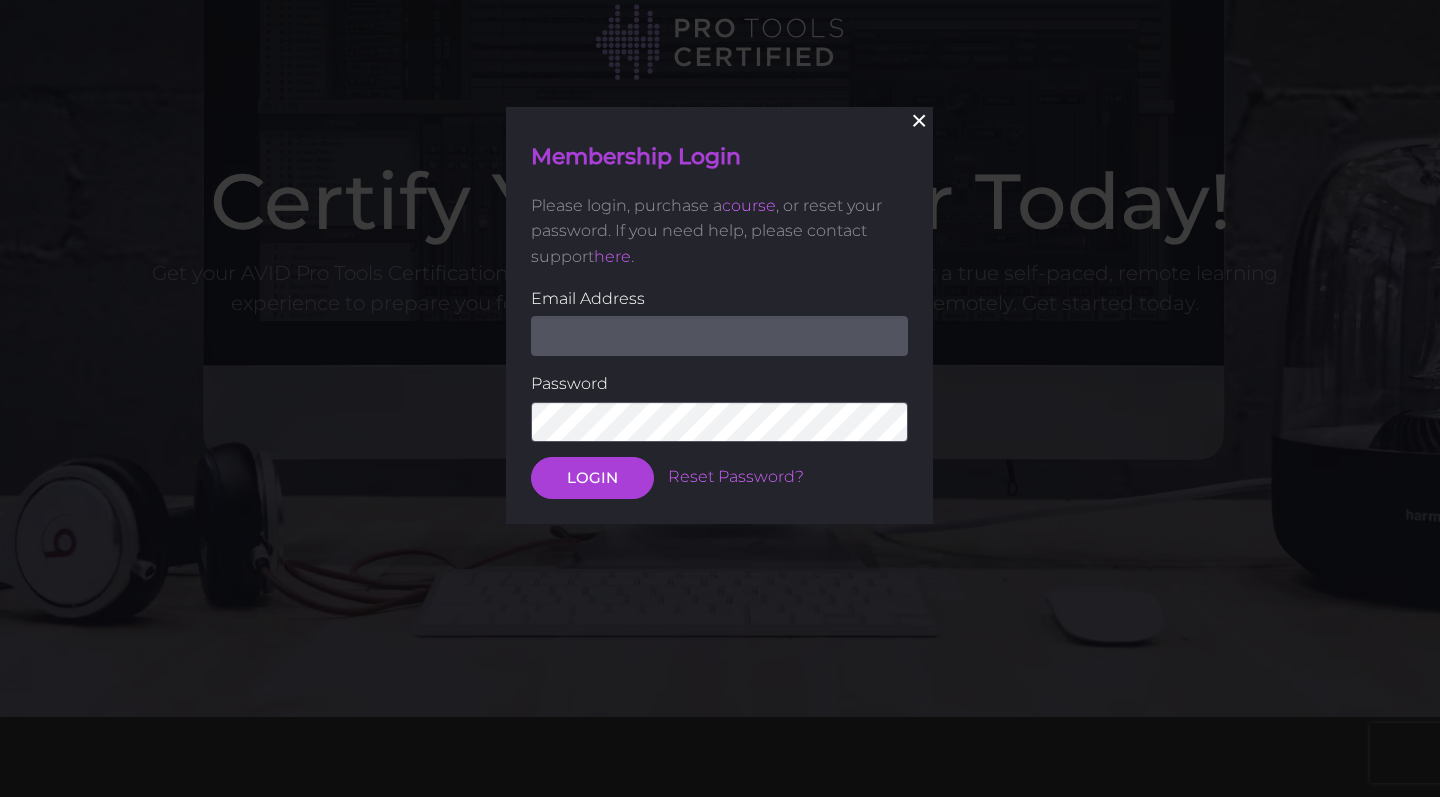 click on "×" at bounding box center (920, 121) 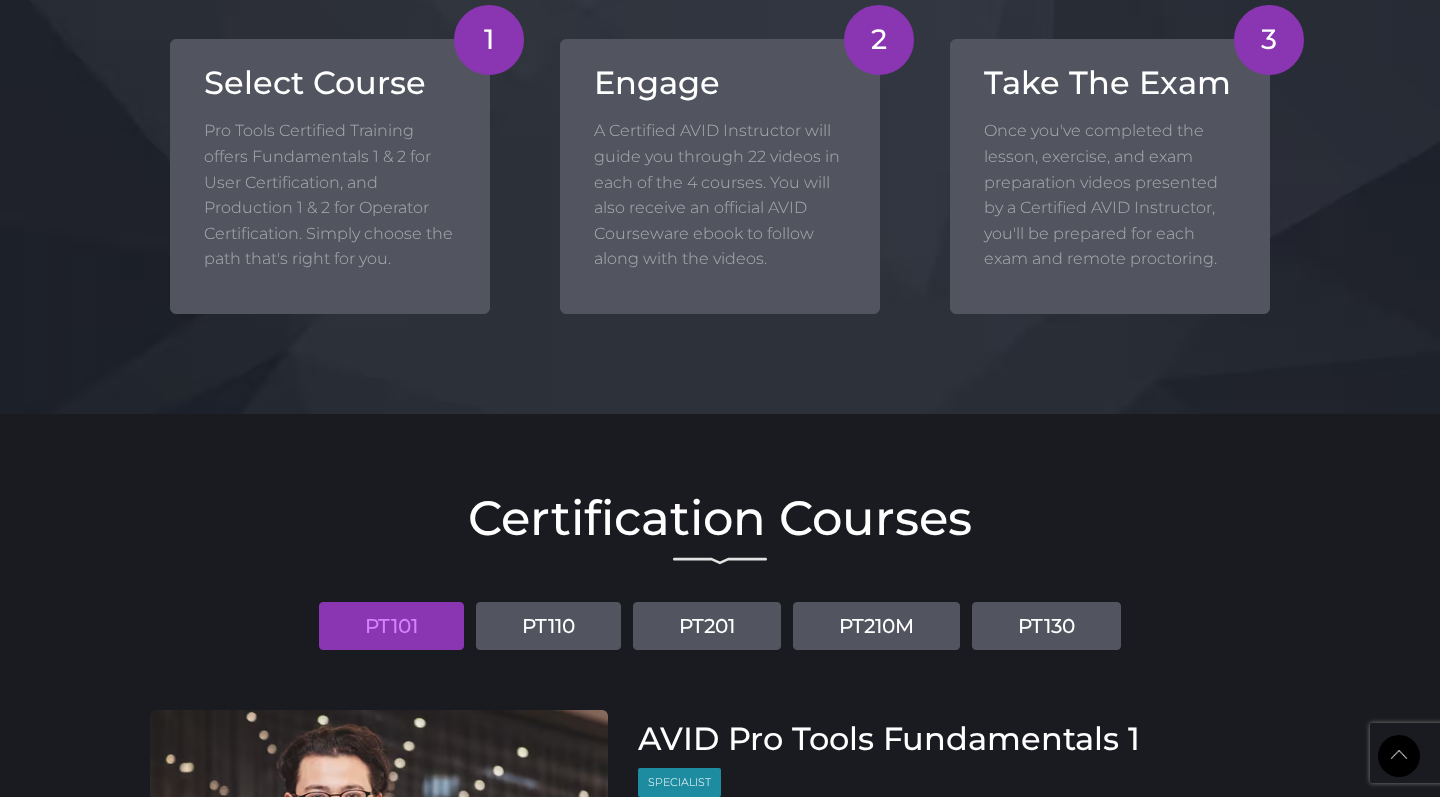 scroll, scrollTop: 1735, scrollLeft: 0, axis: vertical 